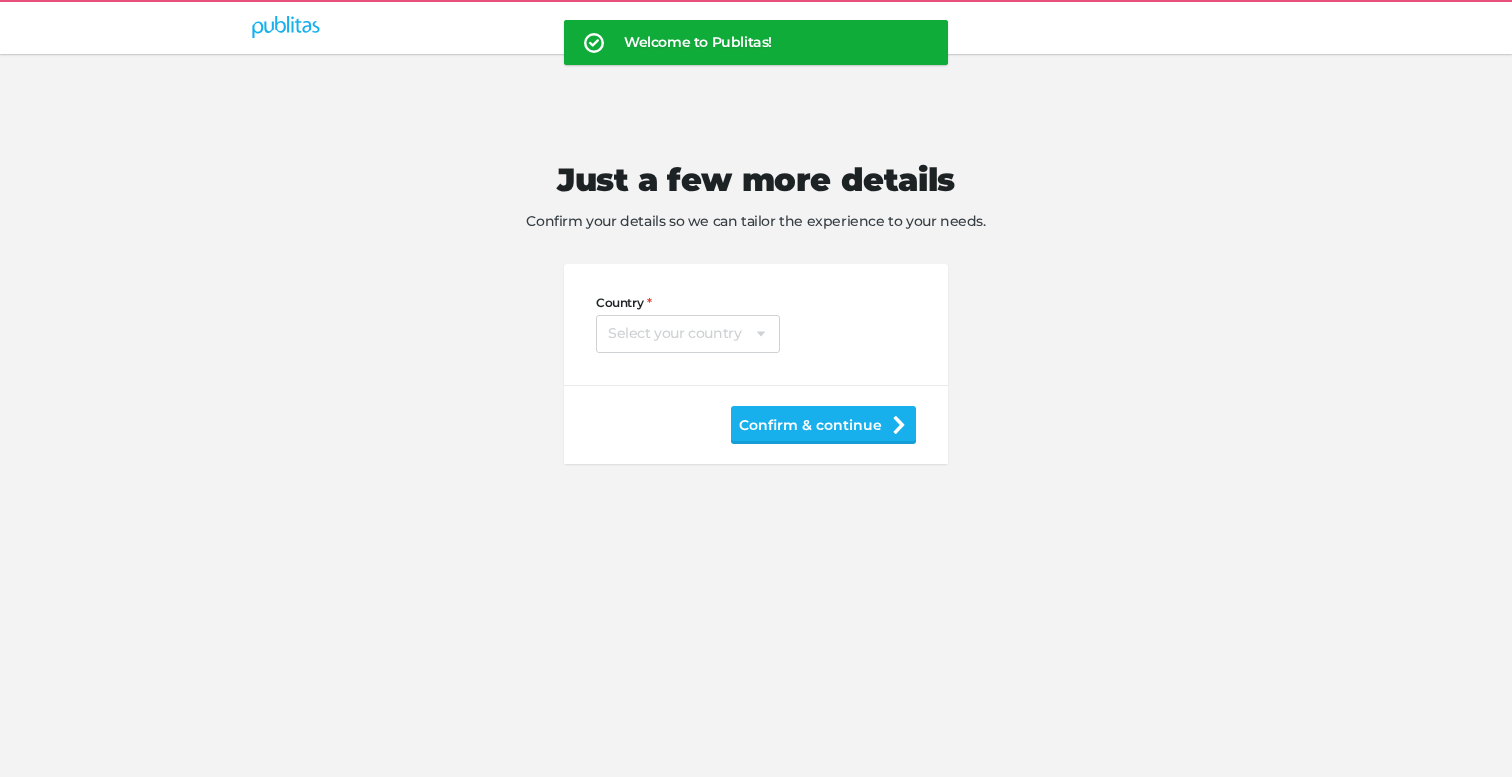 scroll, scrollTop: 0, scrollLeft: 0, axis: both 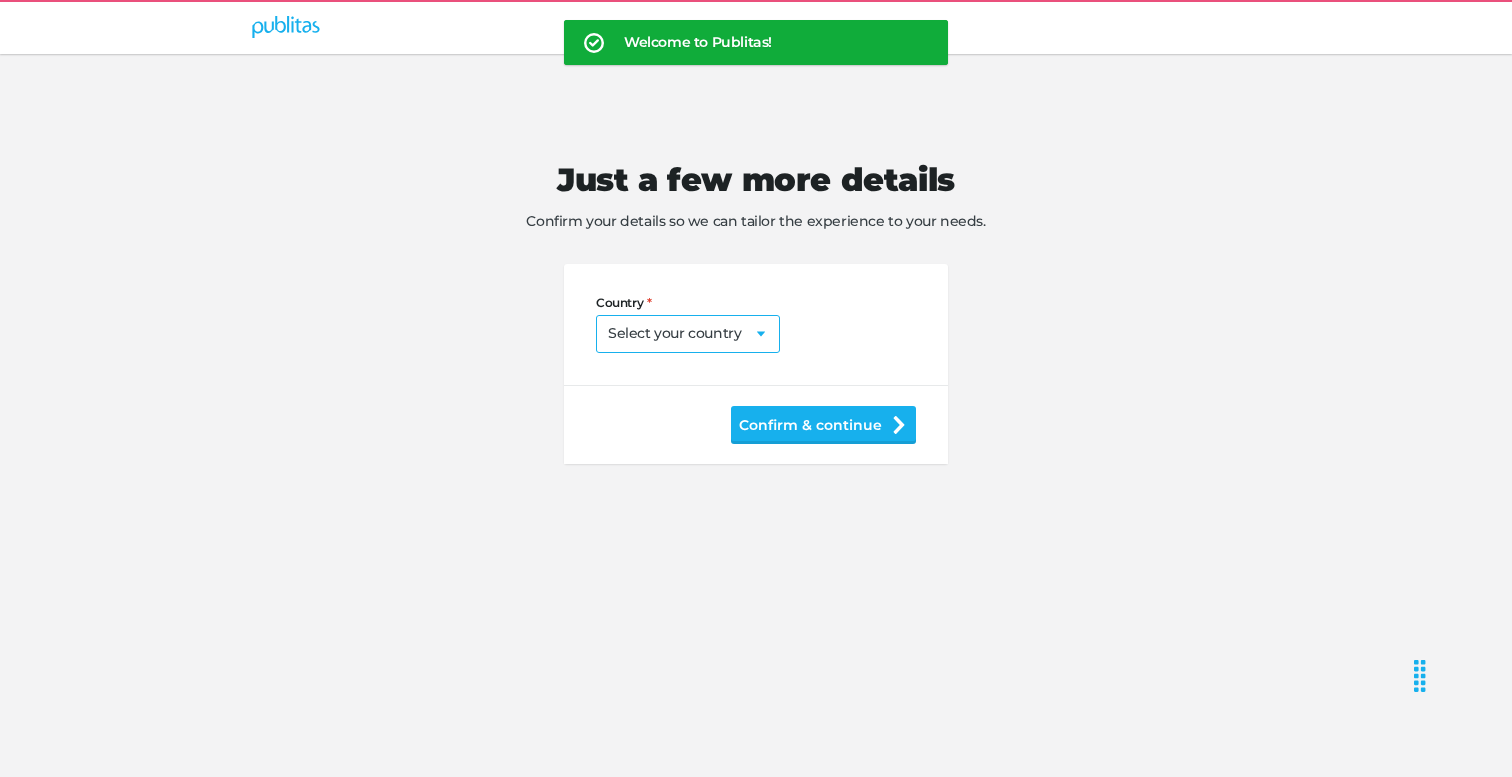 click on "Select your country Afghanistan Algeria American Samoa Andorra Angola Anguilla Antarctica Antigua and Barbuda Argentina Armenia Aruba Australia Austria Azerbaijan Bahamas Bahrain Bangladesh Barbados Belarus Belgium Belize Benin Bermuda Bhutan Bolivia Bonaire Bosnia and Herzegovina Botswana Bouvet Island Brazil British Indian Ocean Territory British Virgin Islands Brunei Bulgaria Burkina Faso Burundi Cambodia Cameroon Canada Cape Verde Cayman Islands Central African Republic Chad Chile China Christmas Island Cocos [Keeling] Islands Colombia Comoros Cook Islands Costa Rica Croatia Cuba Curacao Cyprus Czech Republic Democratic Republic of the Congo Denmark Djibouti Dominica Dominican Republic East Timor Ecuador Egypt El Salvador Equatorial Guinea Eritrea Estonia Ethiopia Falkland Islands Faroe Islands Fiji Finland France French Guiana French Polynesia French Southern Territories Gabon Gambia Georgia Germany Ghana Gibraltar Greece Greenland Grenada Guadeloupe Guam Guatemala Guernsey Guinea Guinea-Bissau" at bounding box center [688, 334] 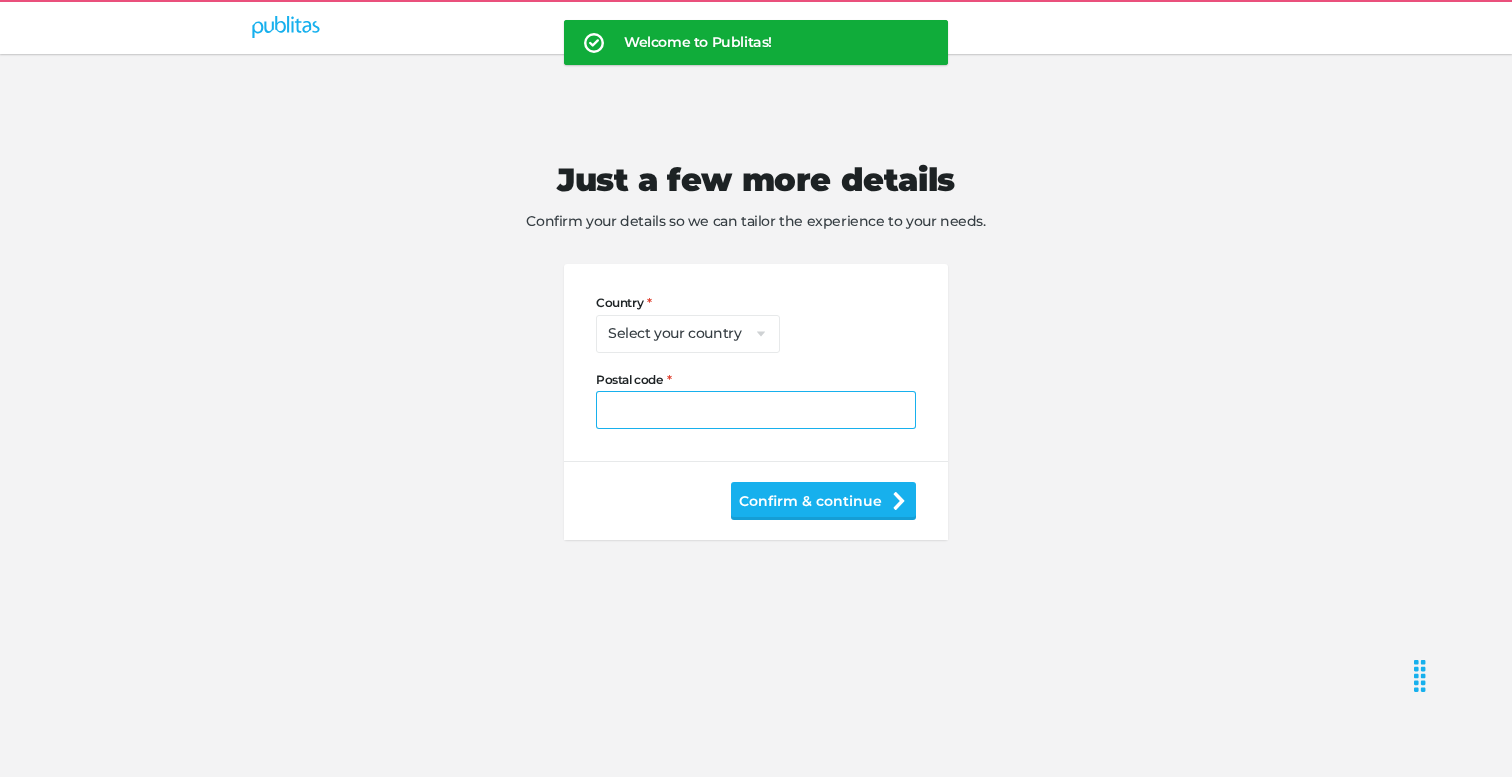 click on "Postal code" at bounding box center (756, 410) 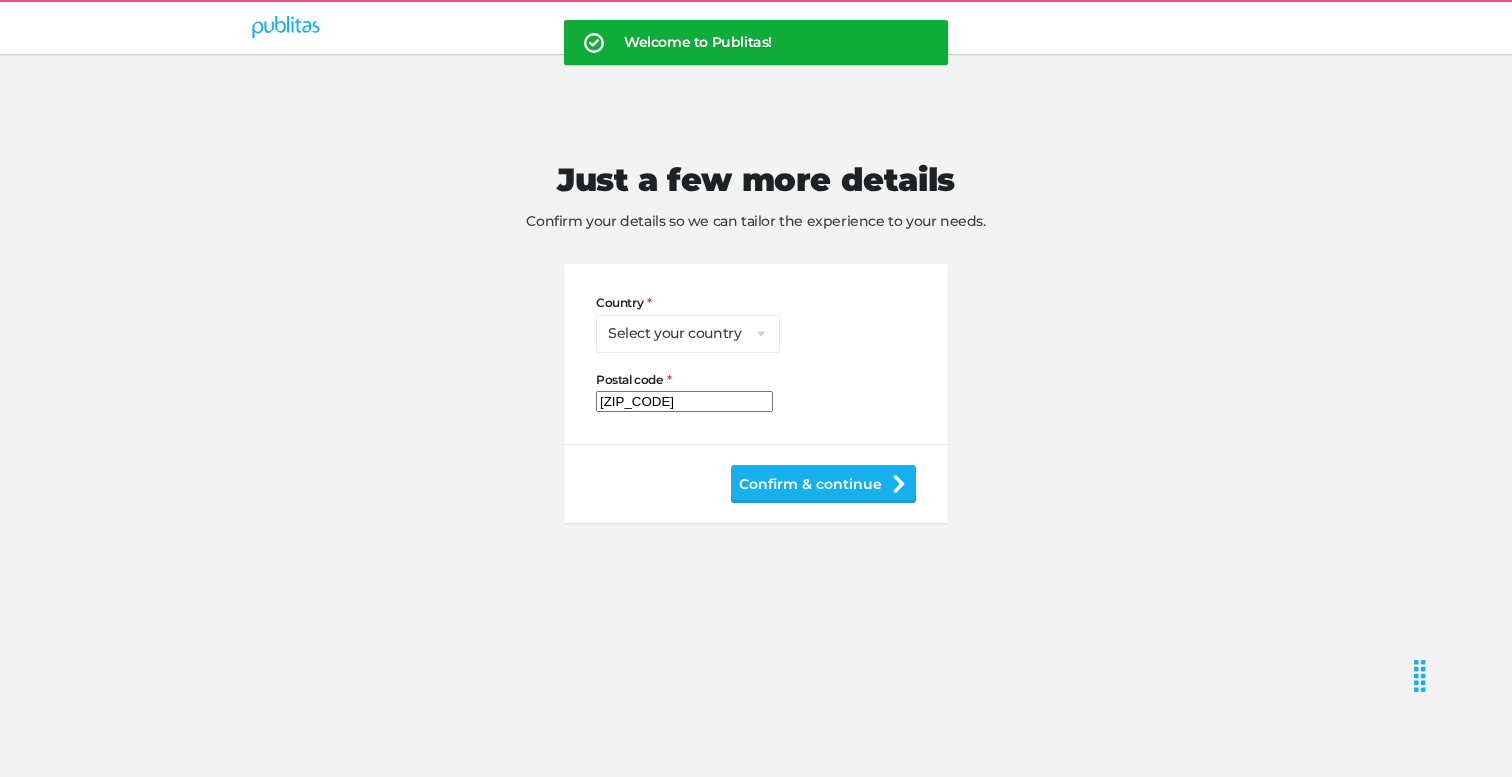 type on "32789" 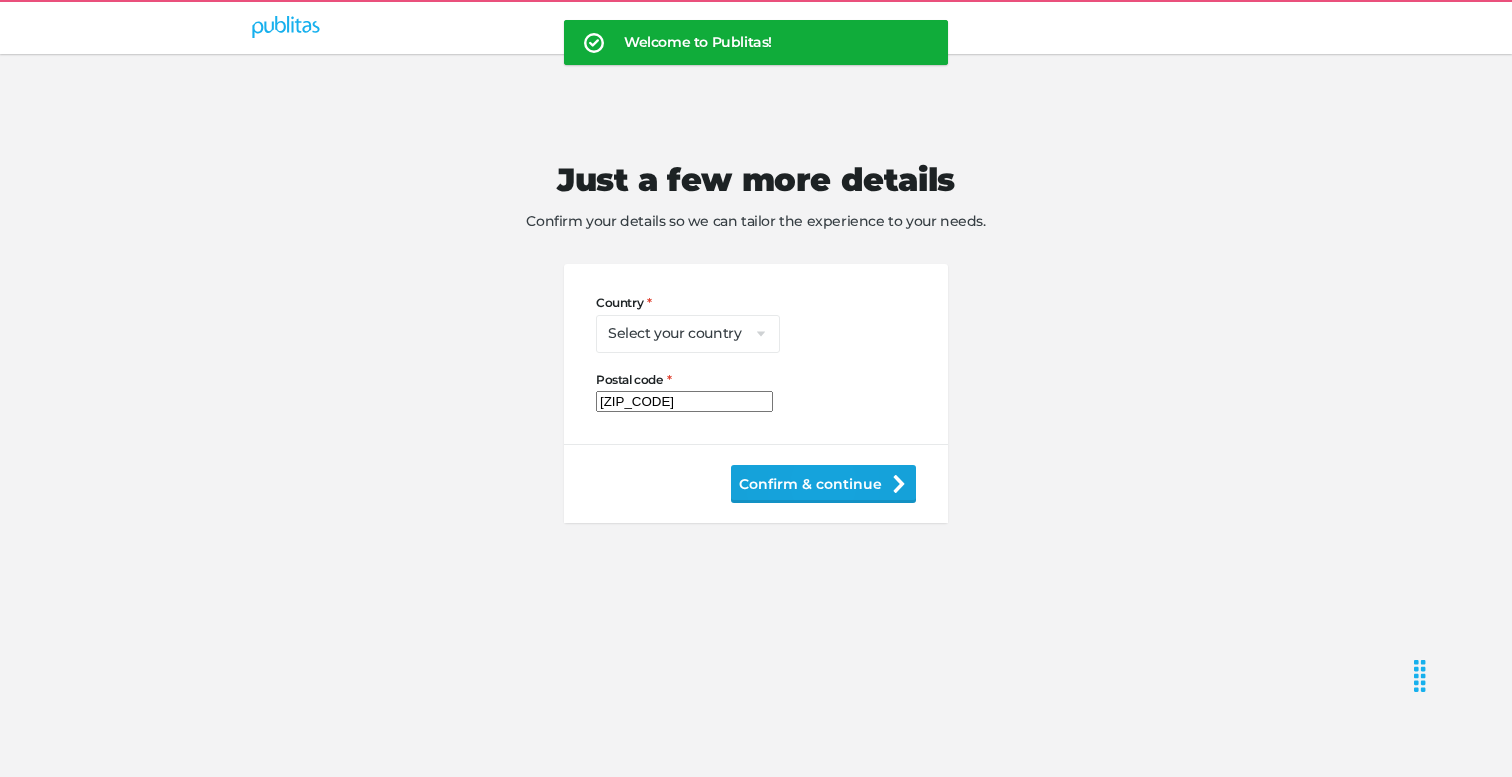 click on "Confirm & continue" at bounding box center (823, 484) 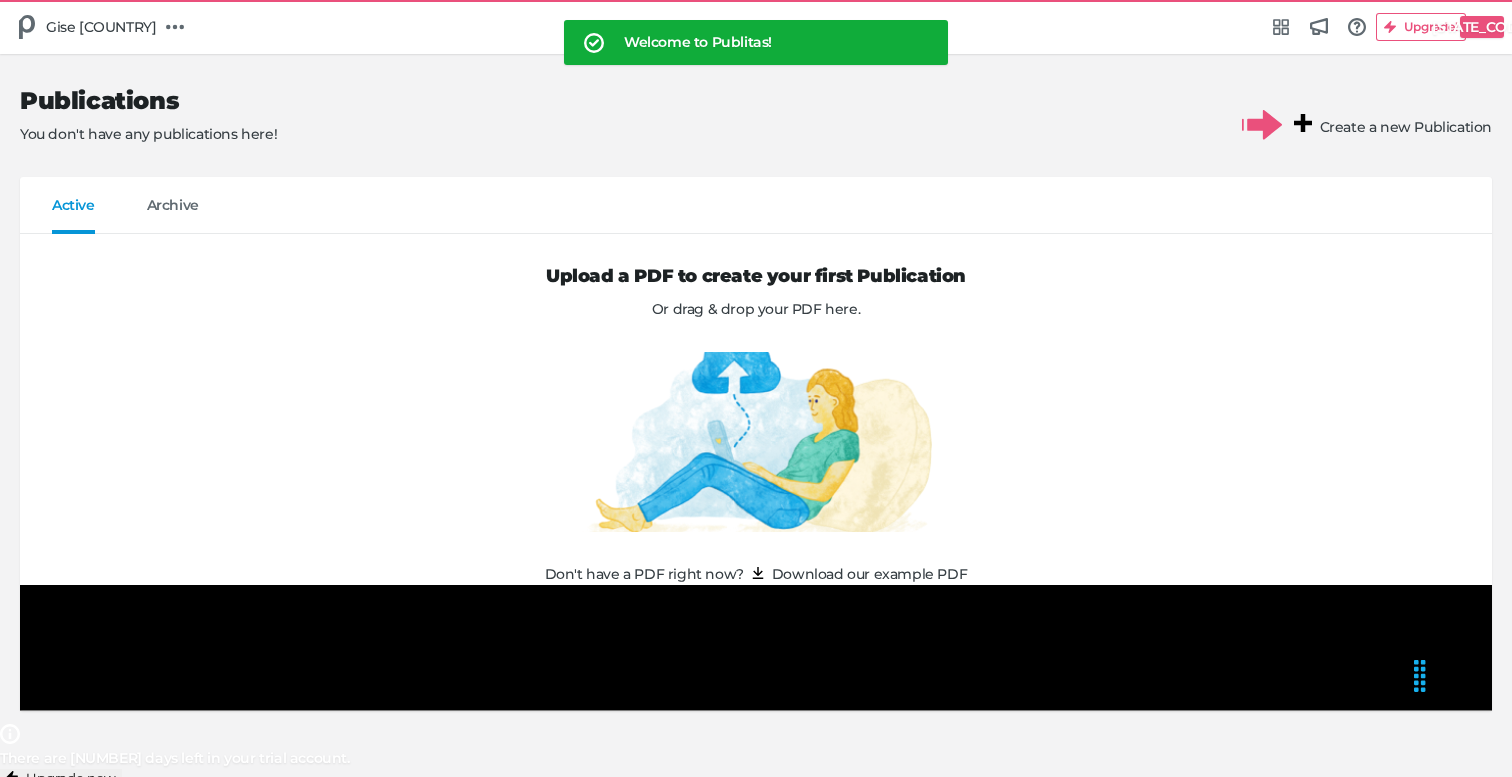 click on "GU" at bounding box center [1481, 27] 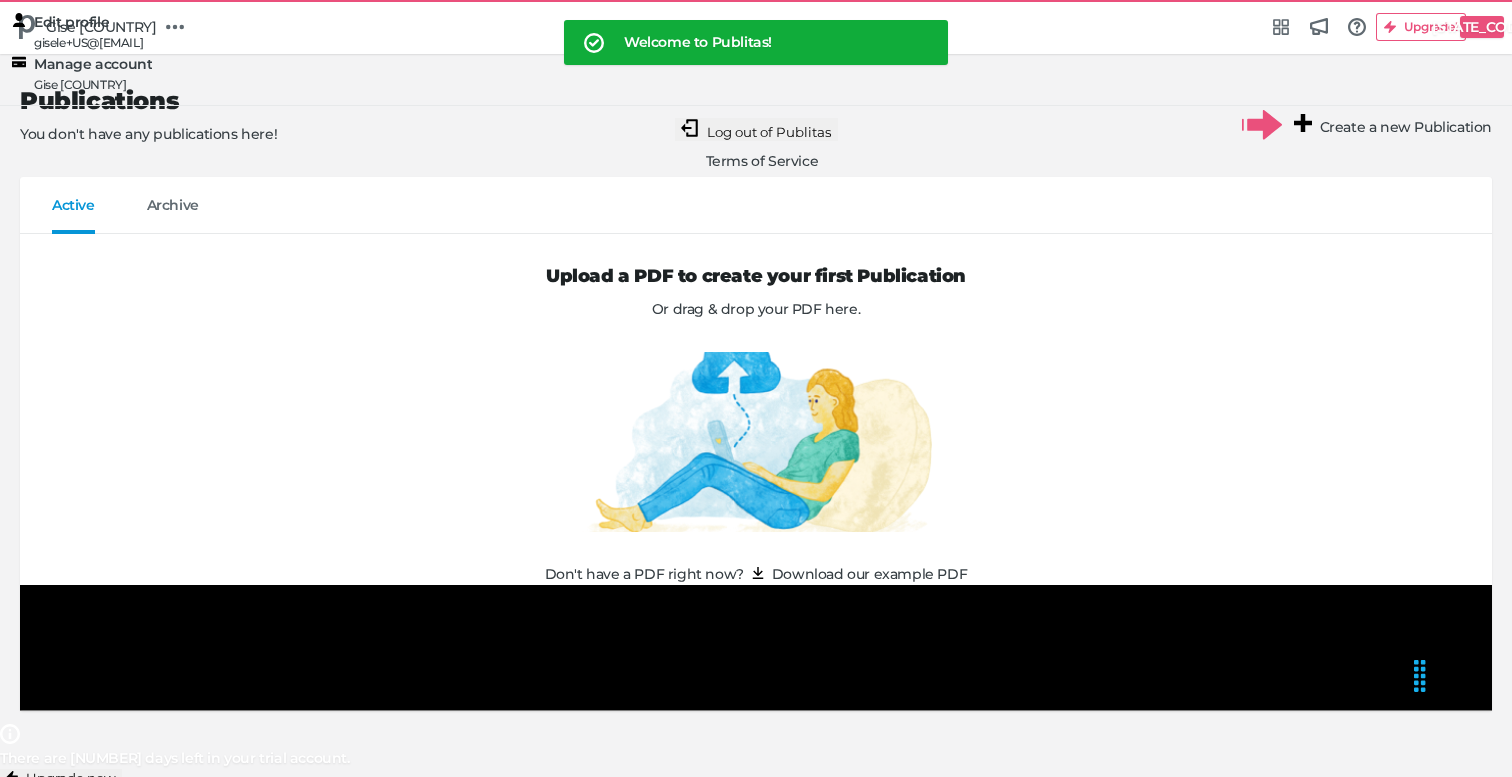 click on "gisele+US@publitas.com" at bounding box center (88, 43) 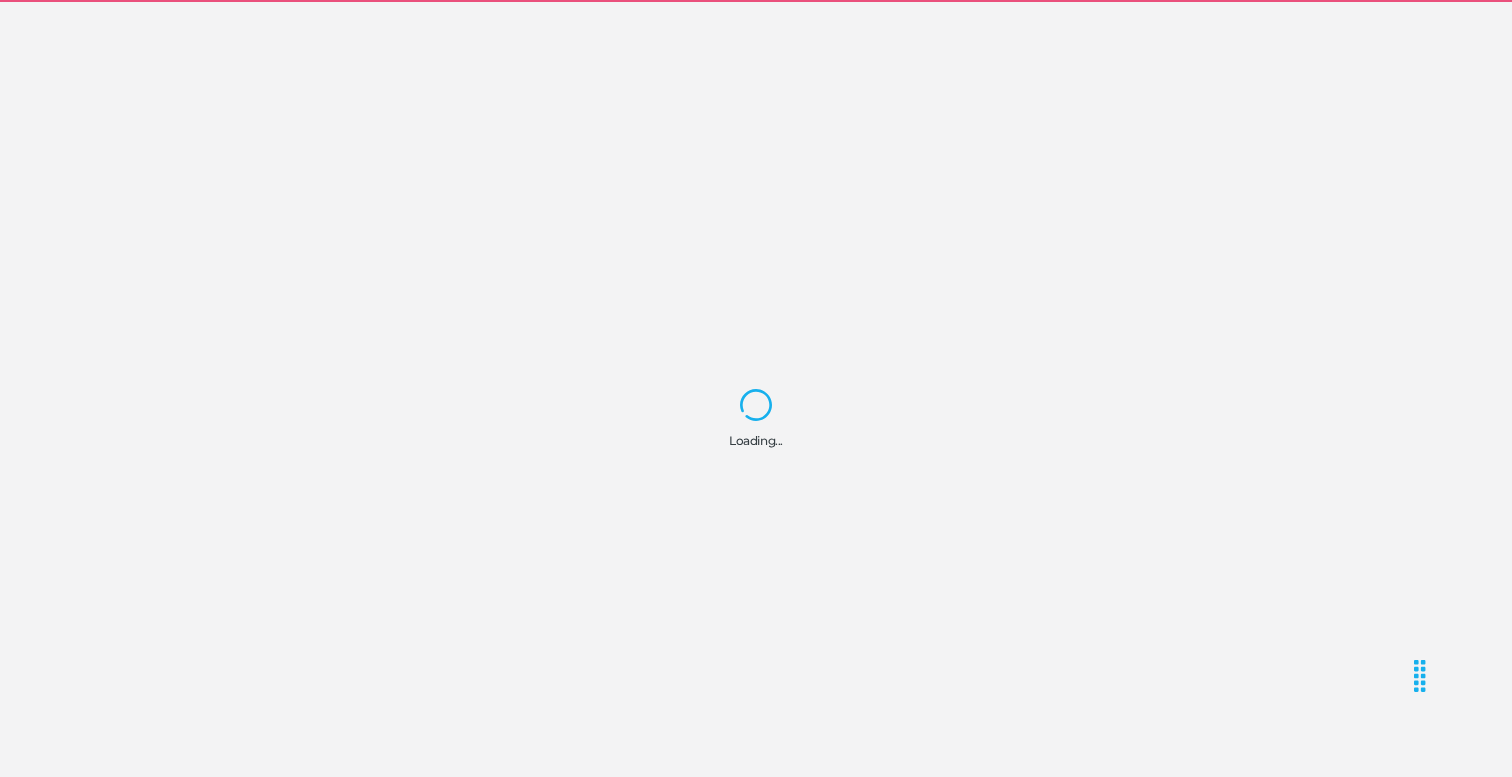 select on "Europe/Amsterdam" 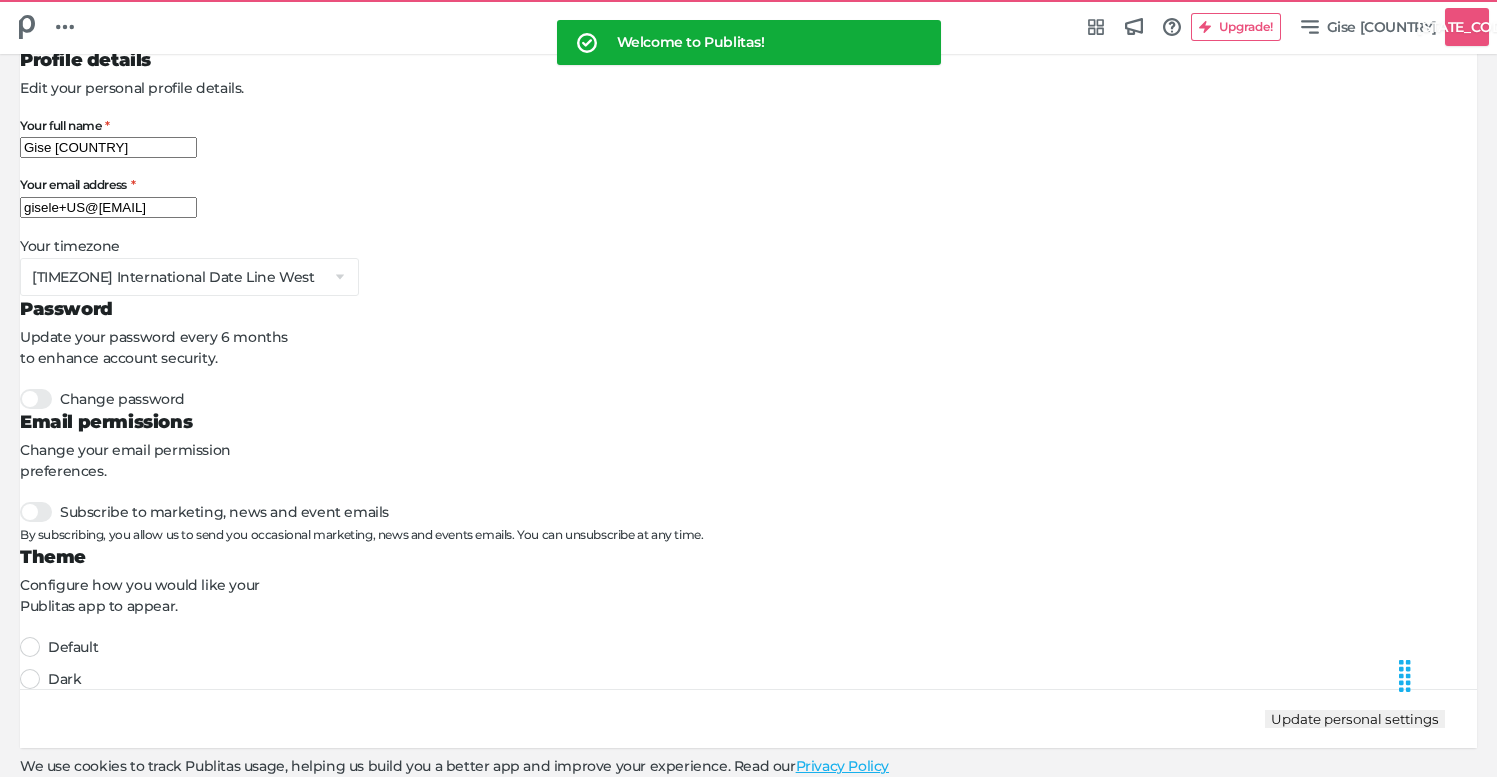 scroll, scrollTop: 0, scrollLeft: 0, axis: both 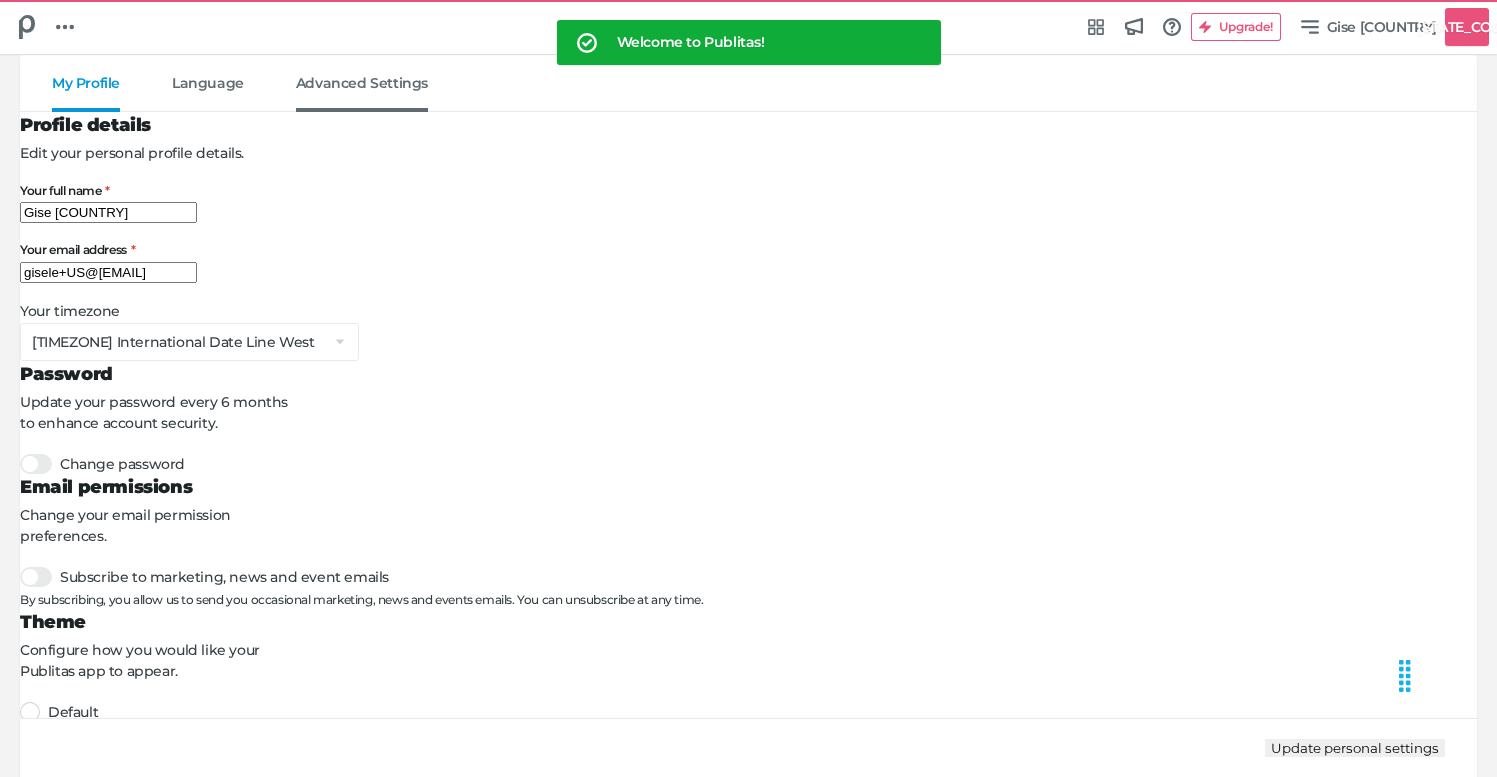 click on "Advanced Settings" at bounding box center (362, 93) 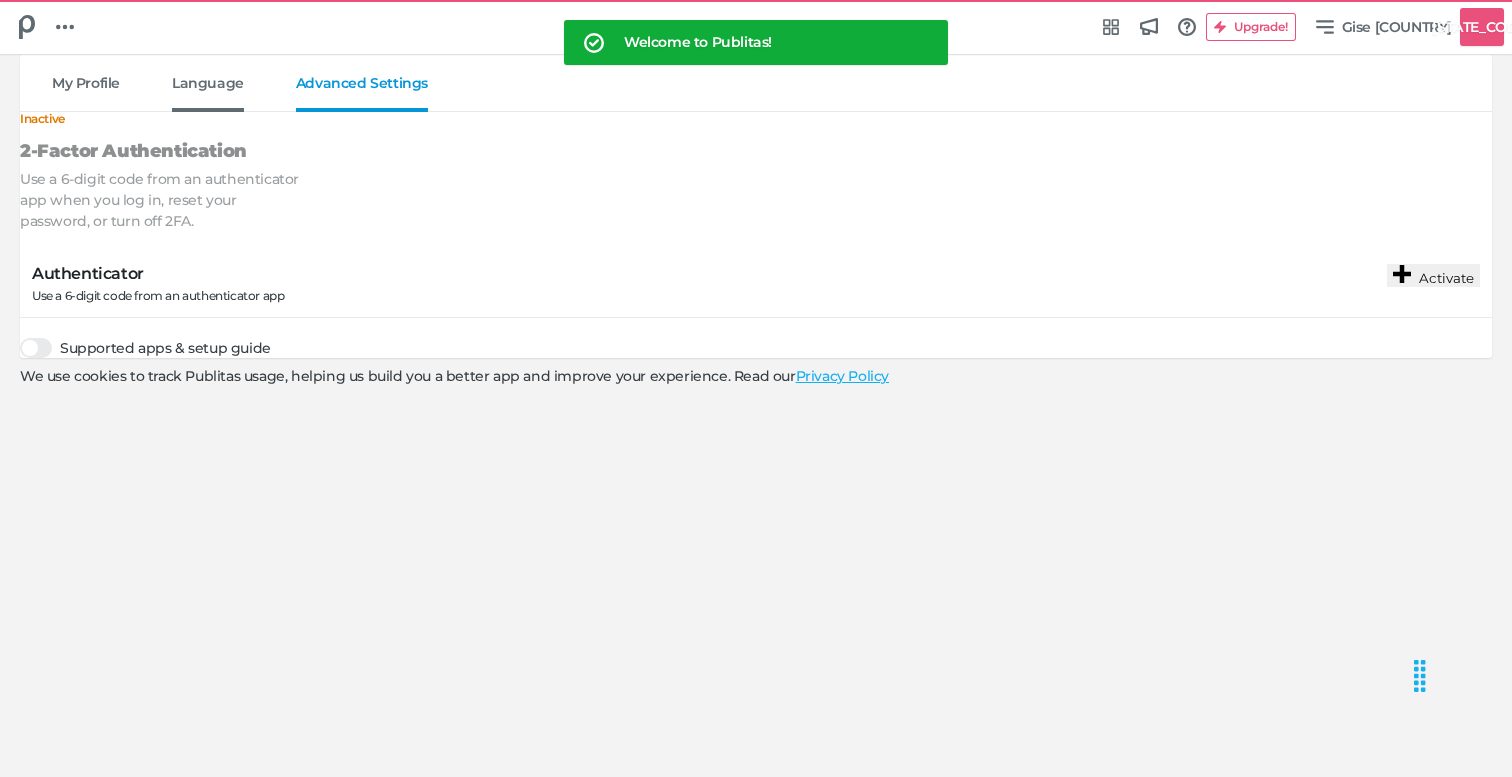 click on "Language" at bounding box center (208, 93) 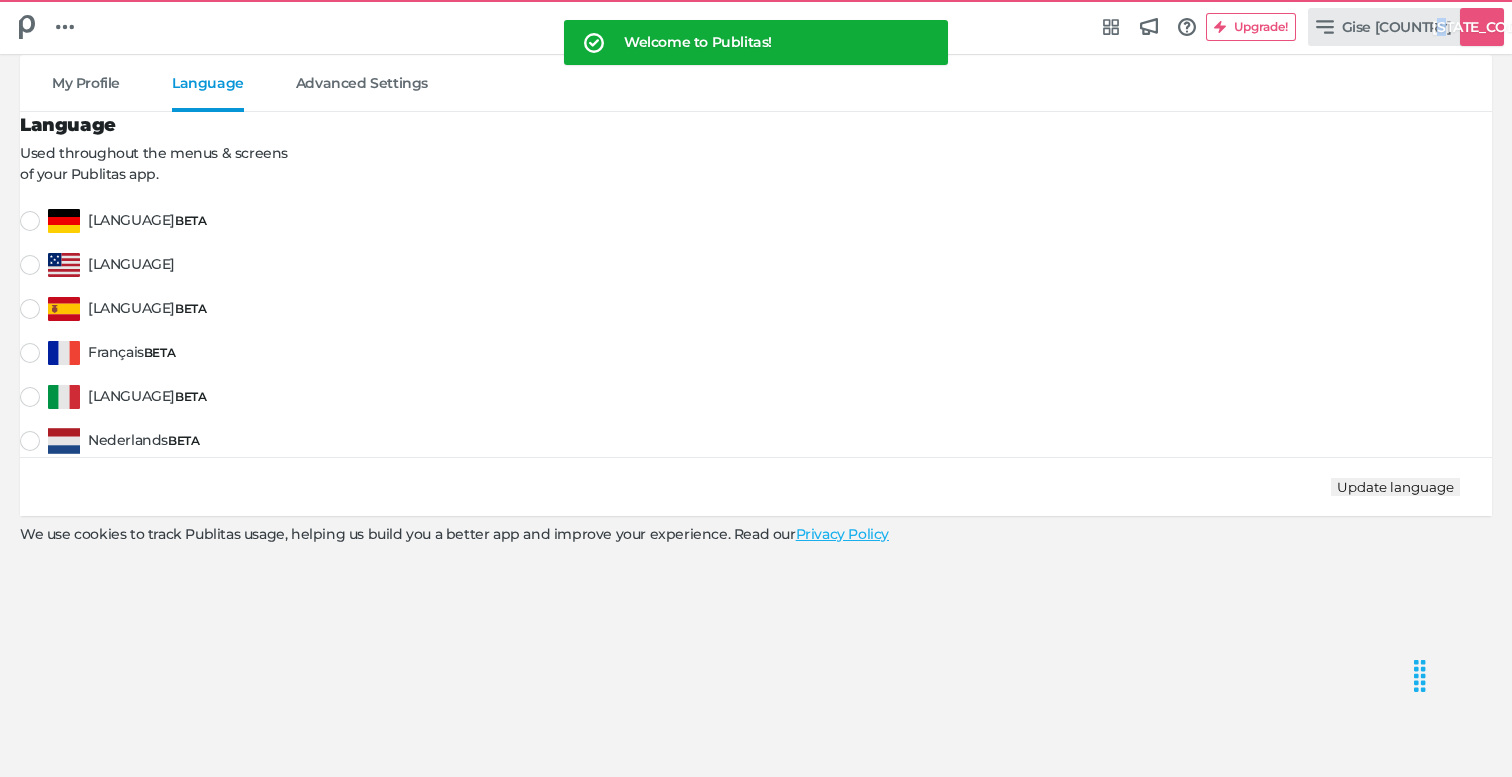 click on "GU" at bounding box center (1481, 27) 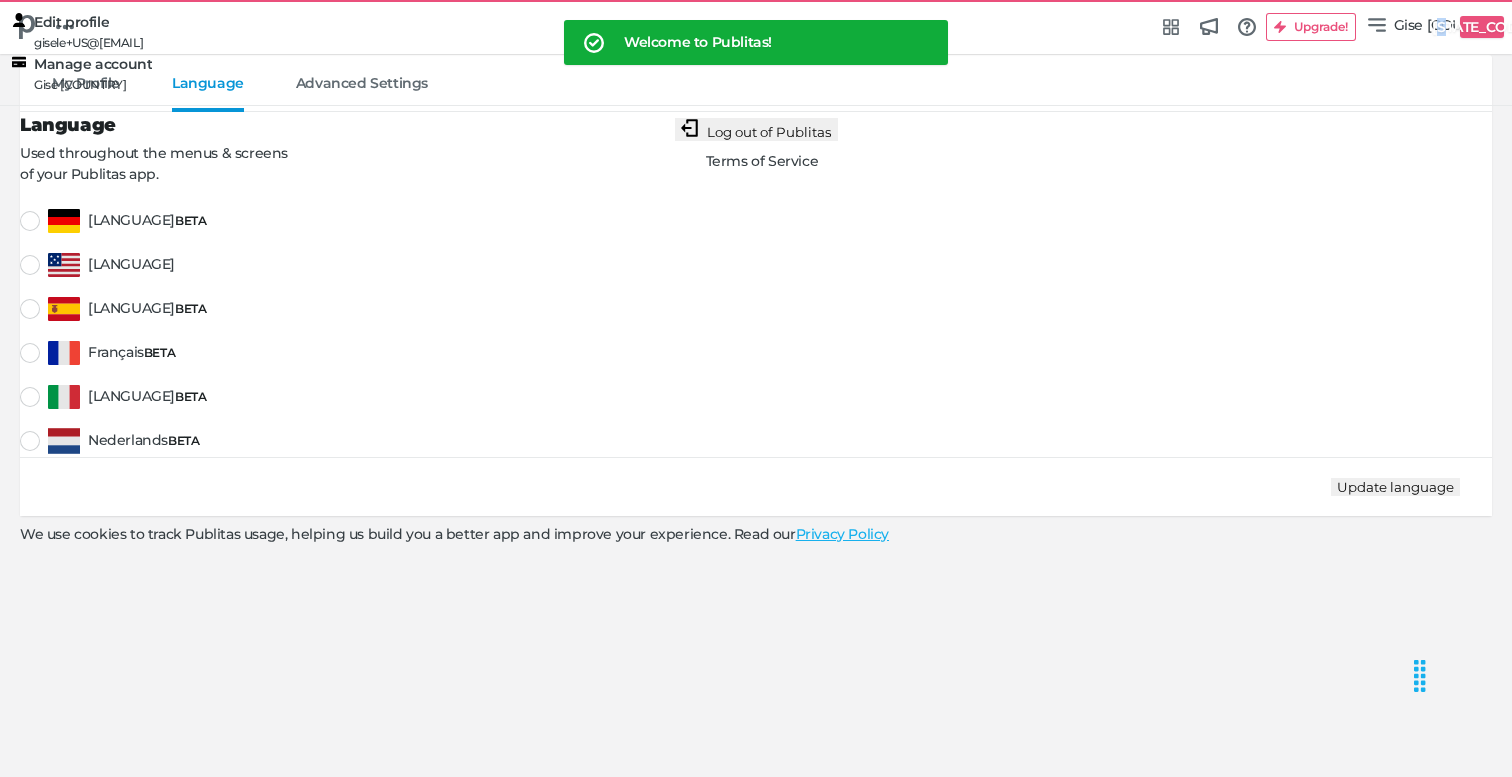 click on "Manage account" at bounding box center (93, 64) 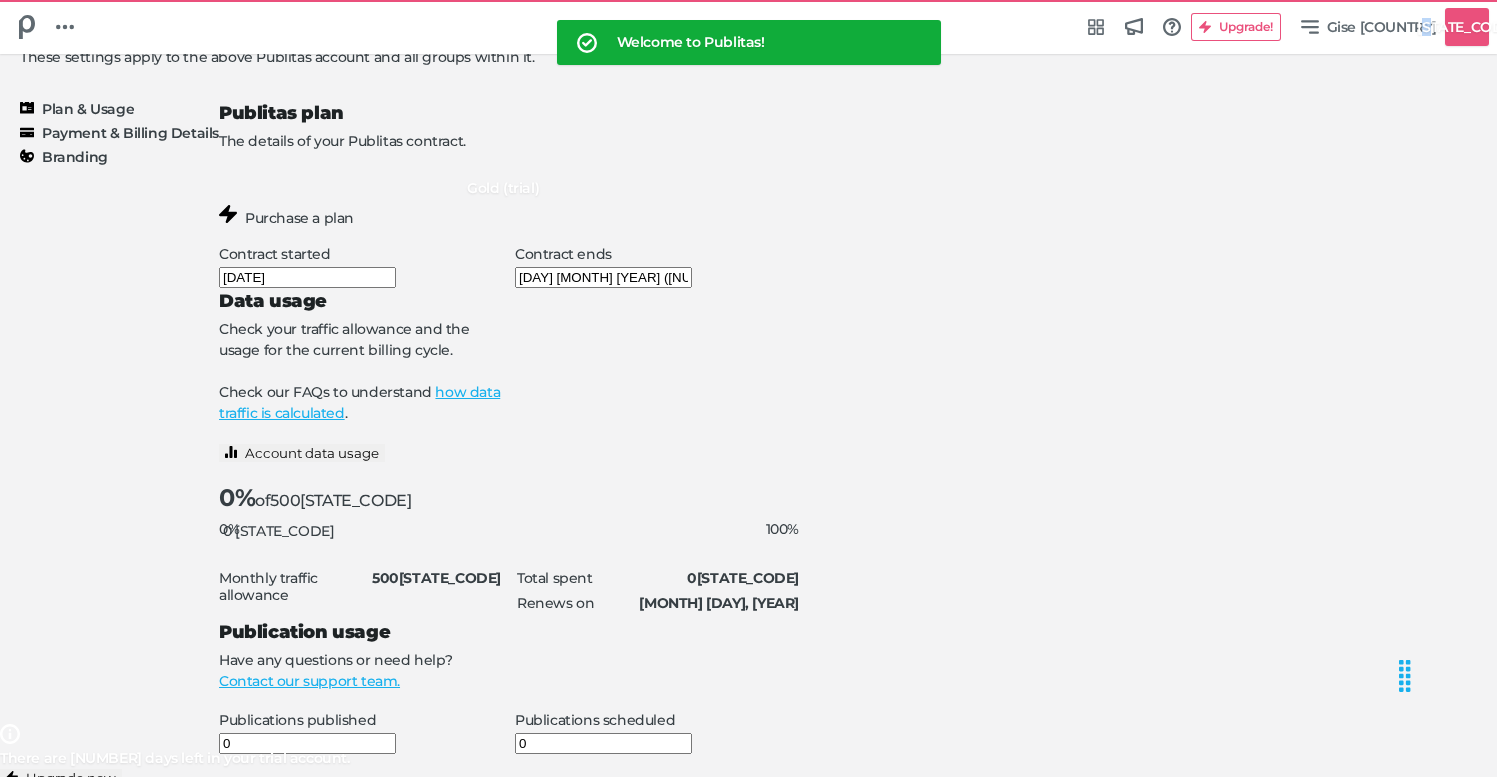 scroll, scrollTop: 93, scrollLeft: 0, axis: vertical 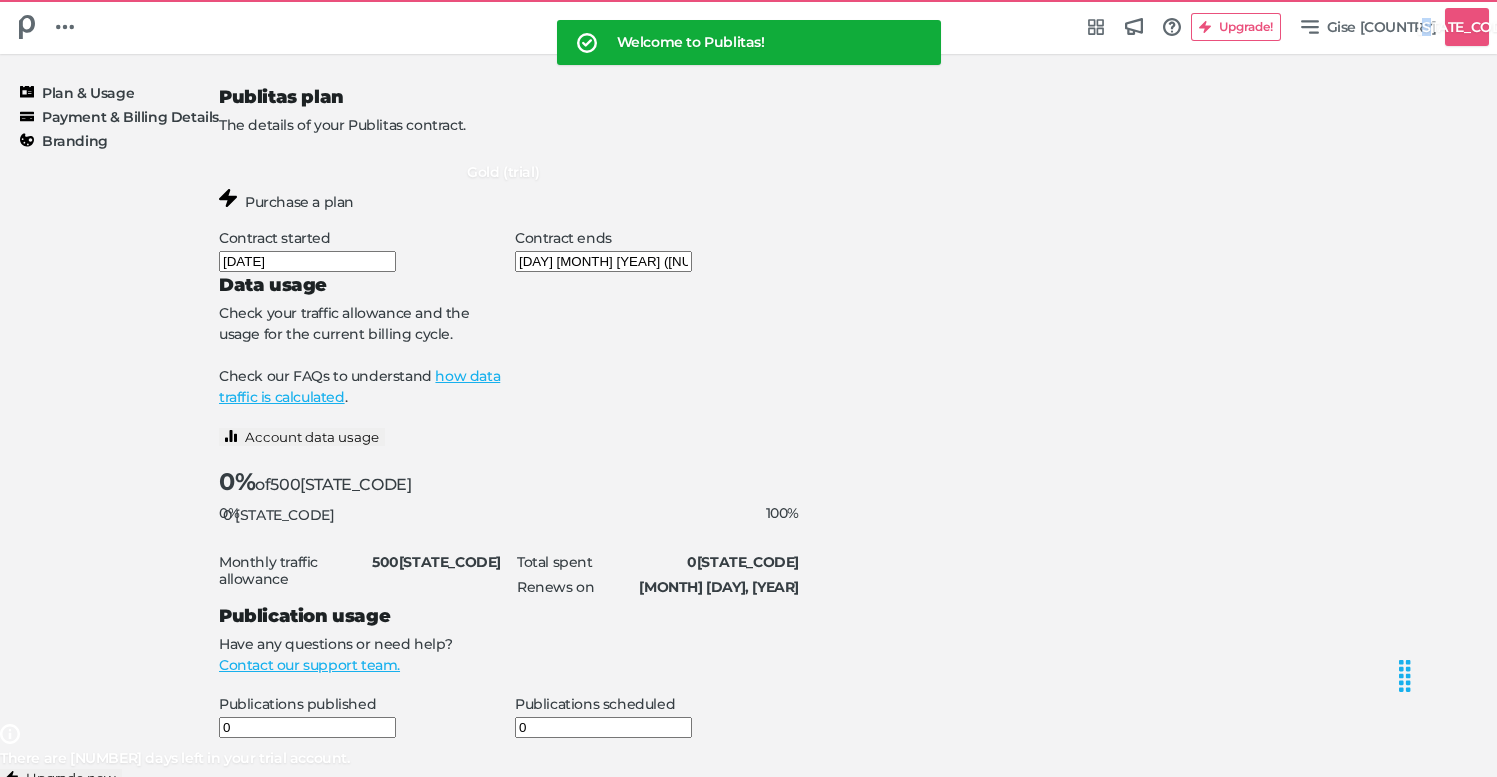 click on "Payment & Billing Details" at bounding box center [130, 117] 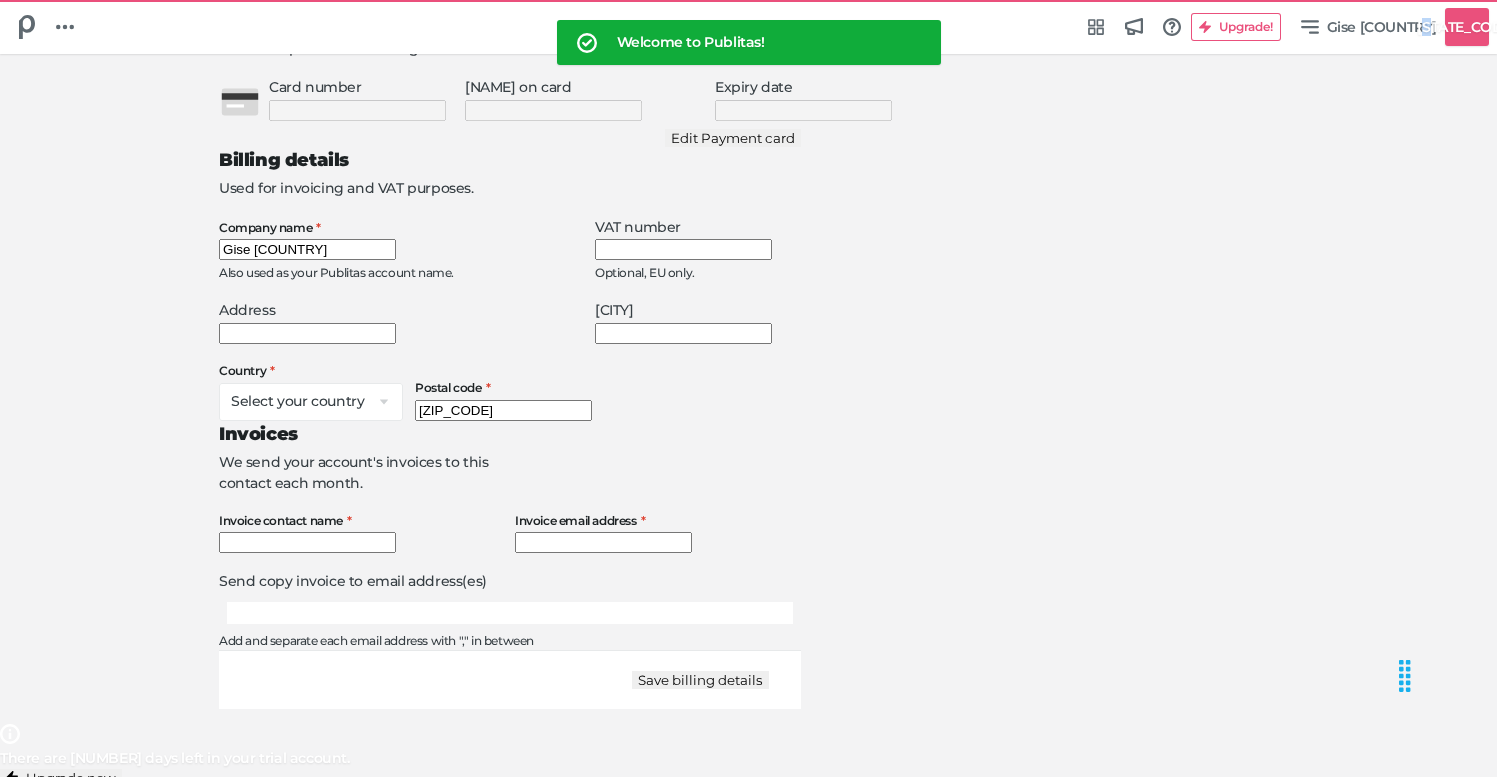 scroll, scrollTop: 307, scrollLeft: 0, axis: vertical 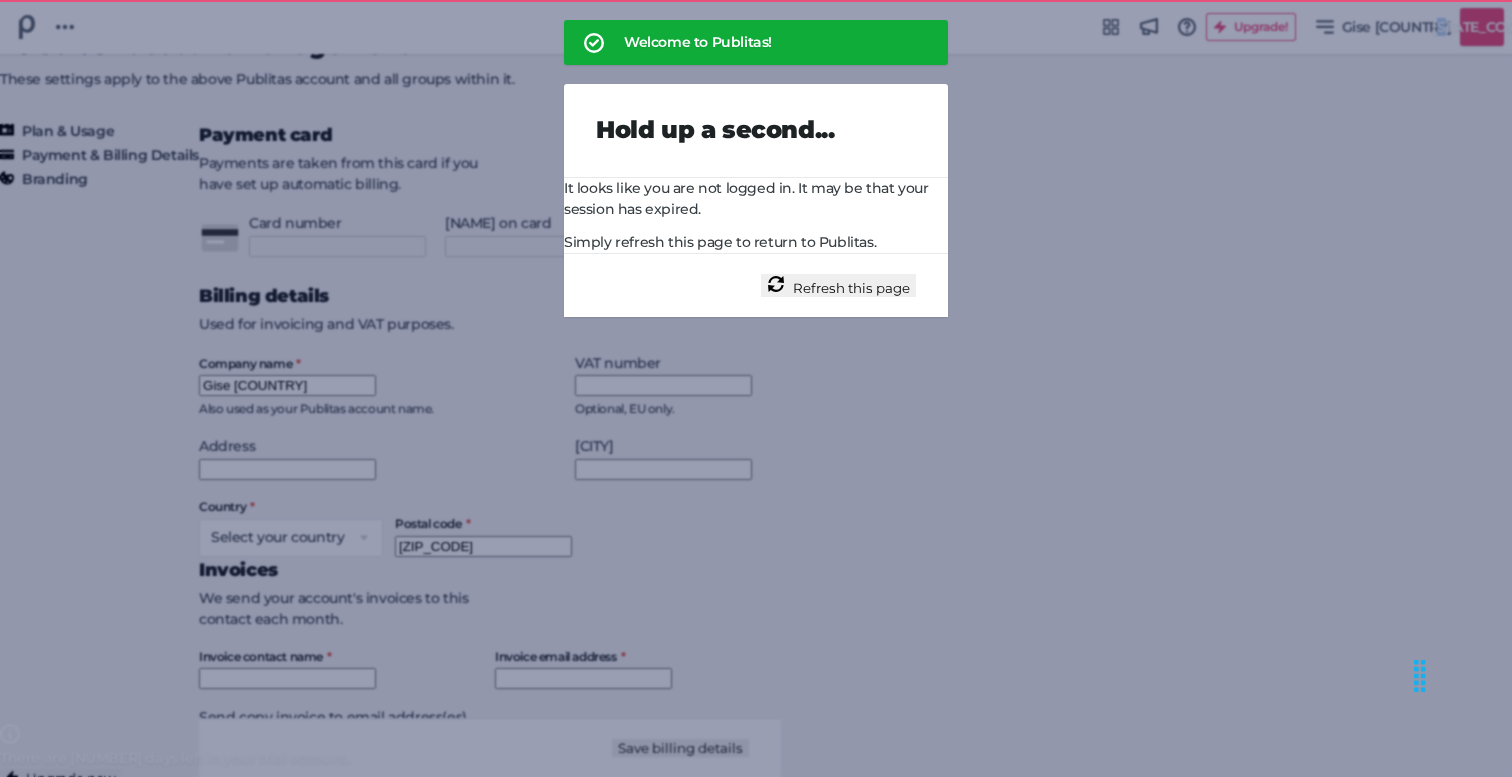 click on "Refresh this page" at bounding box center (838, 285) 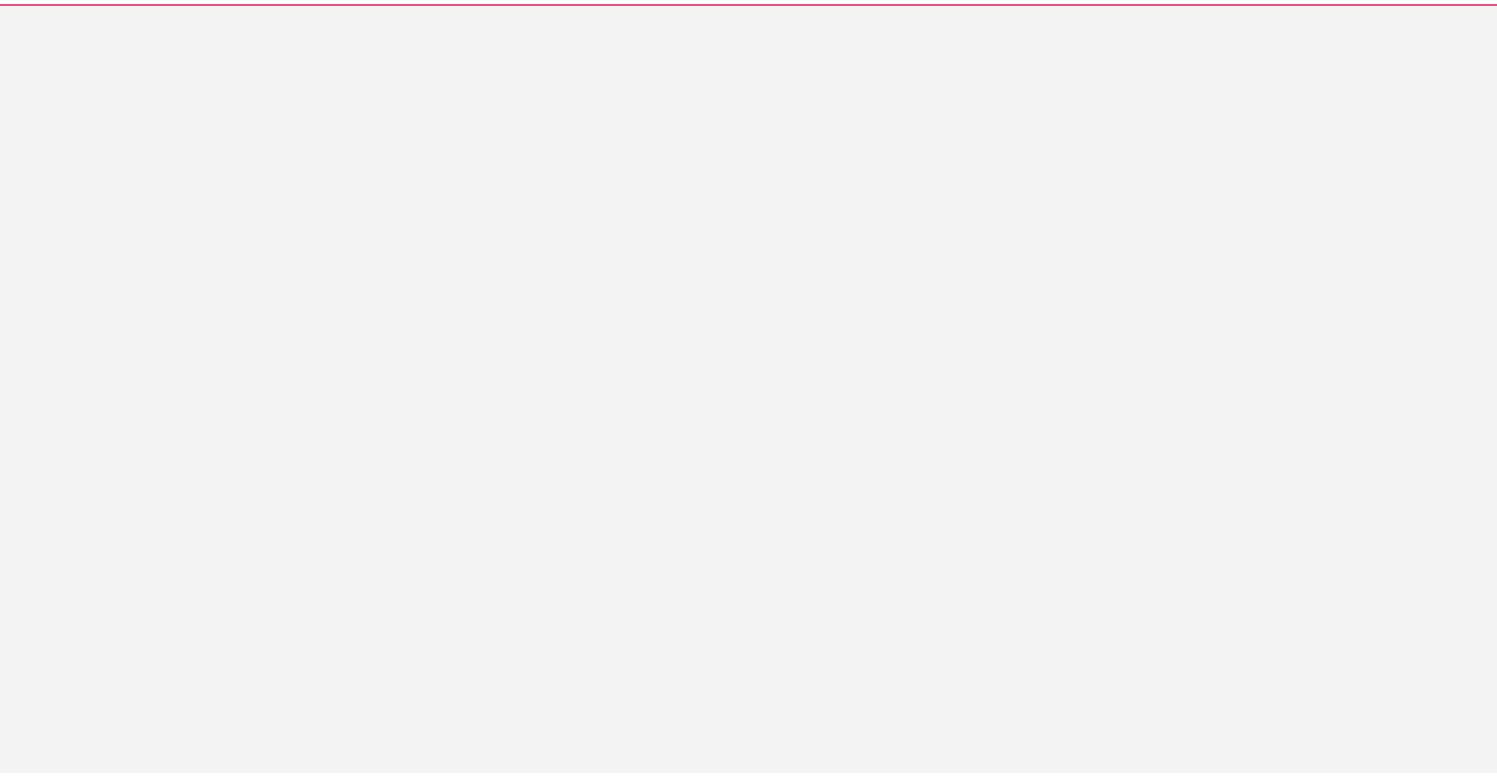 scroll, scrollTop: 0, scrollLeft: 0, axis: both 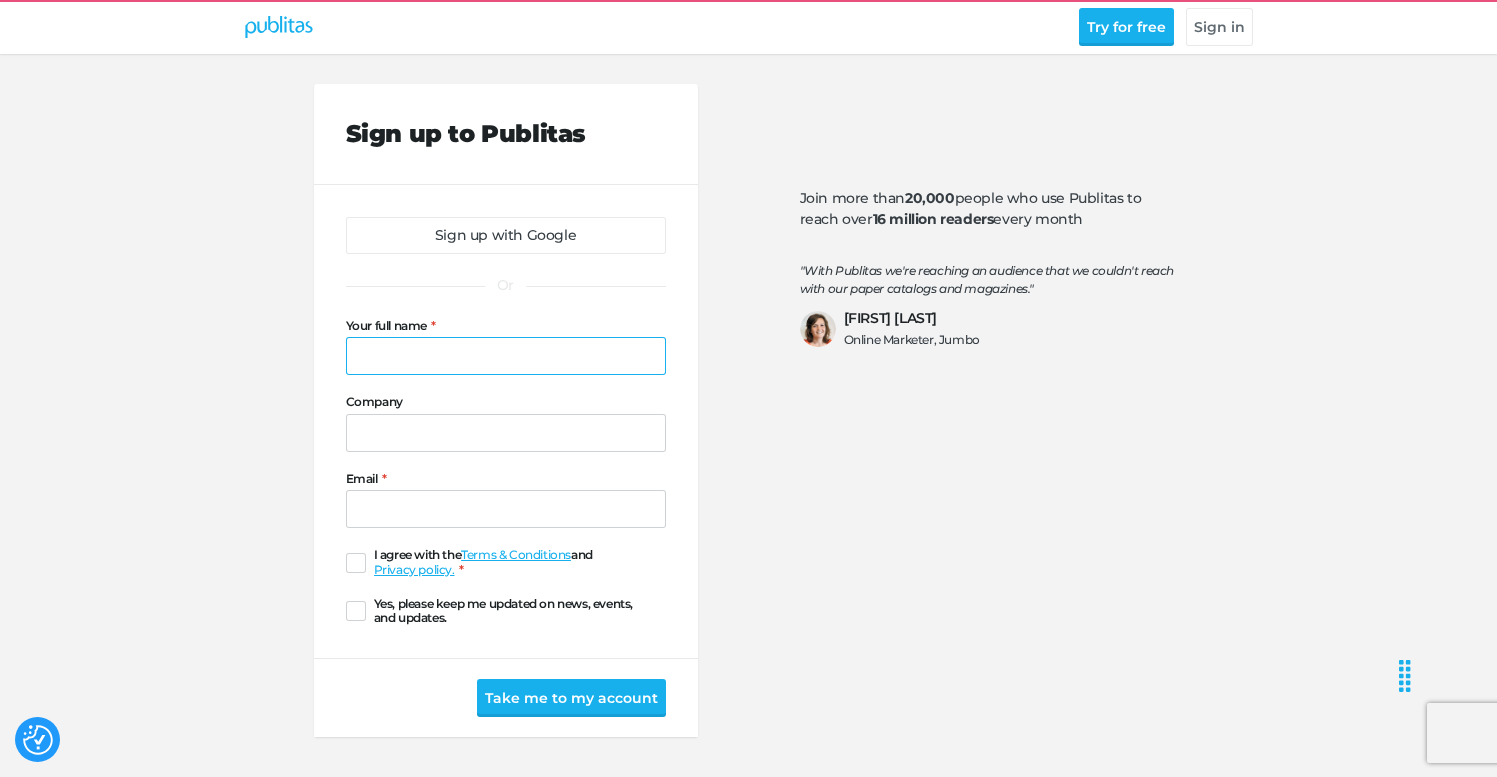 click on "Your full name" at bounding box center [506, 356] 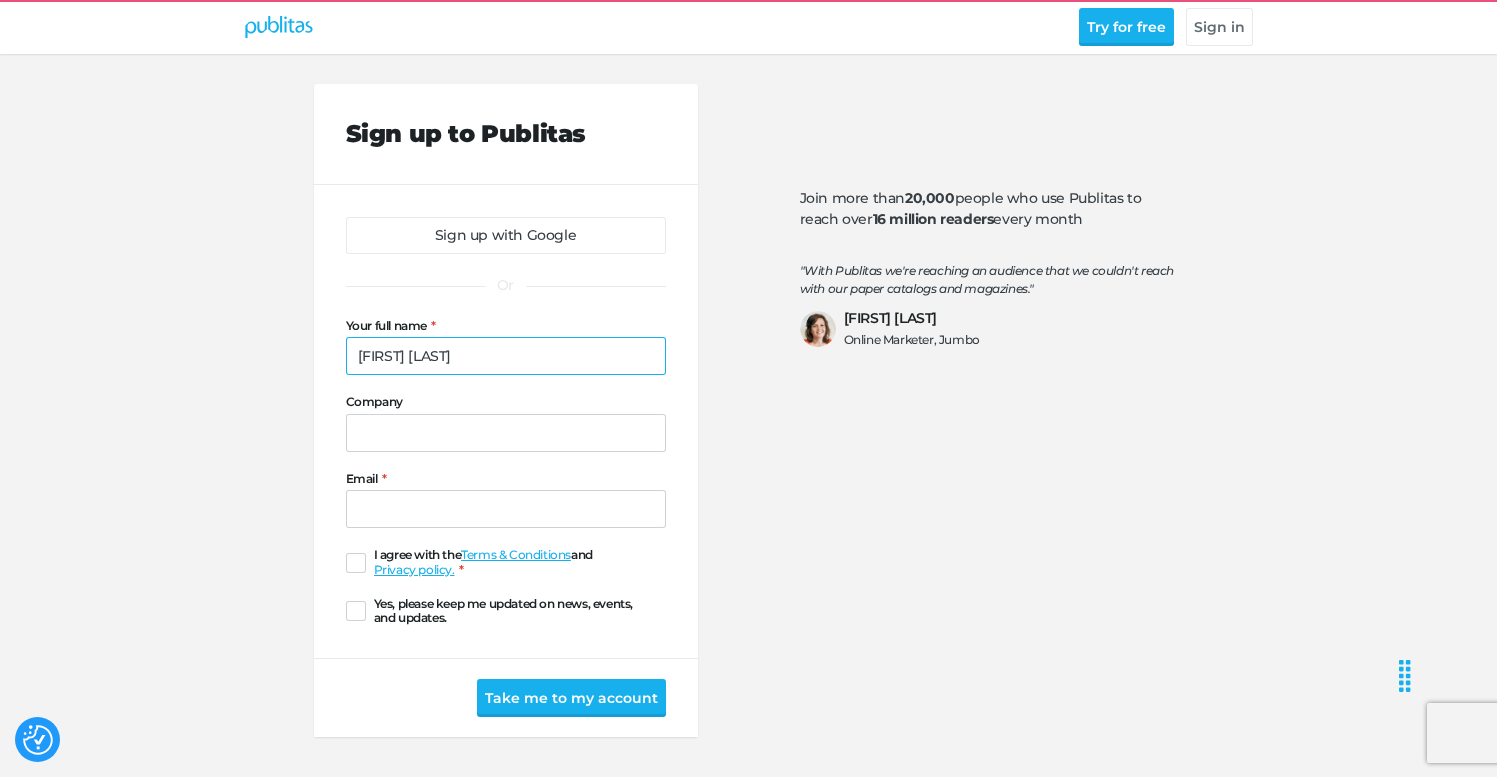 type on "[FIRST] [LAST]" 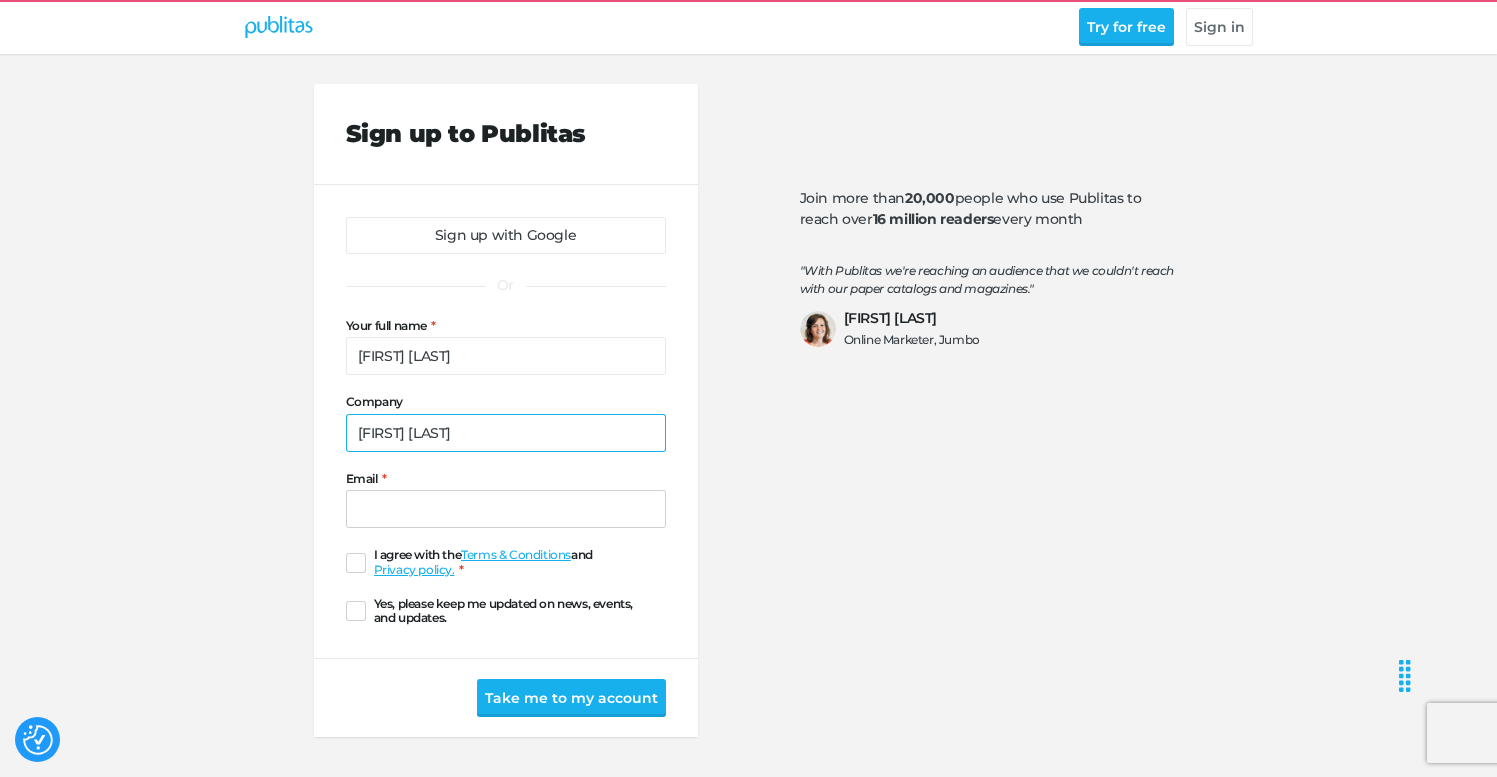 type on "[FIRST] [LAST]" 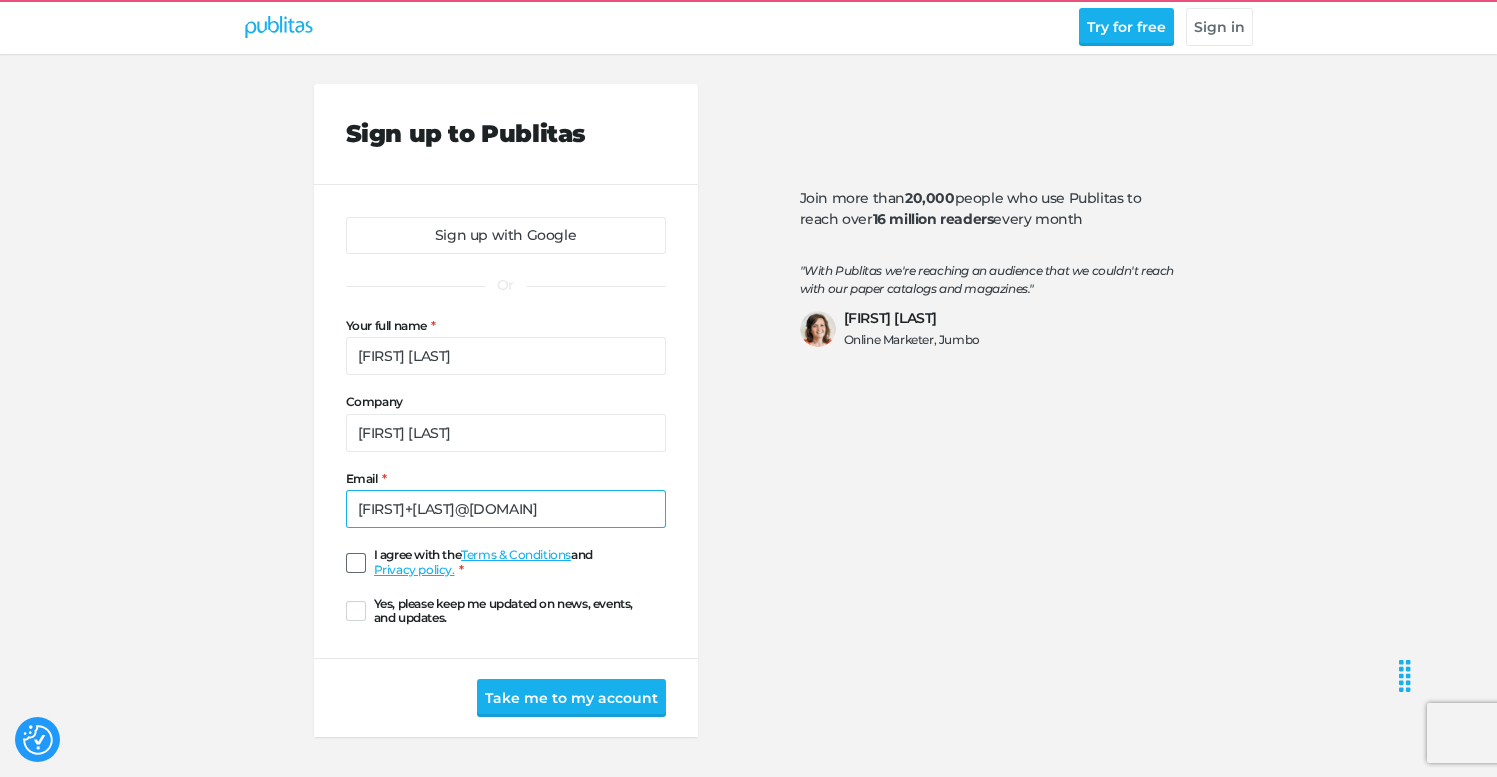 type on "[FIRST]+[LAST]@[DOMAIN]" 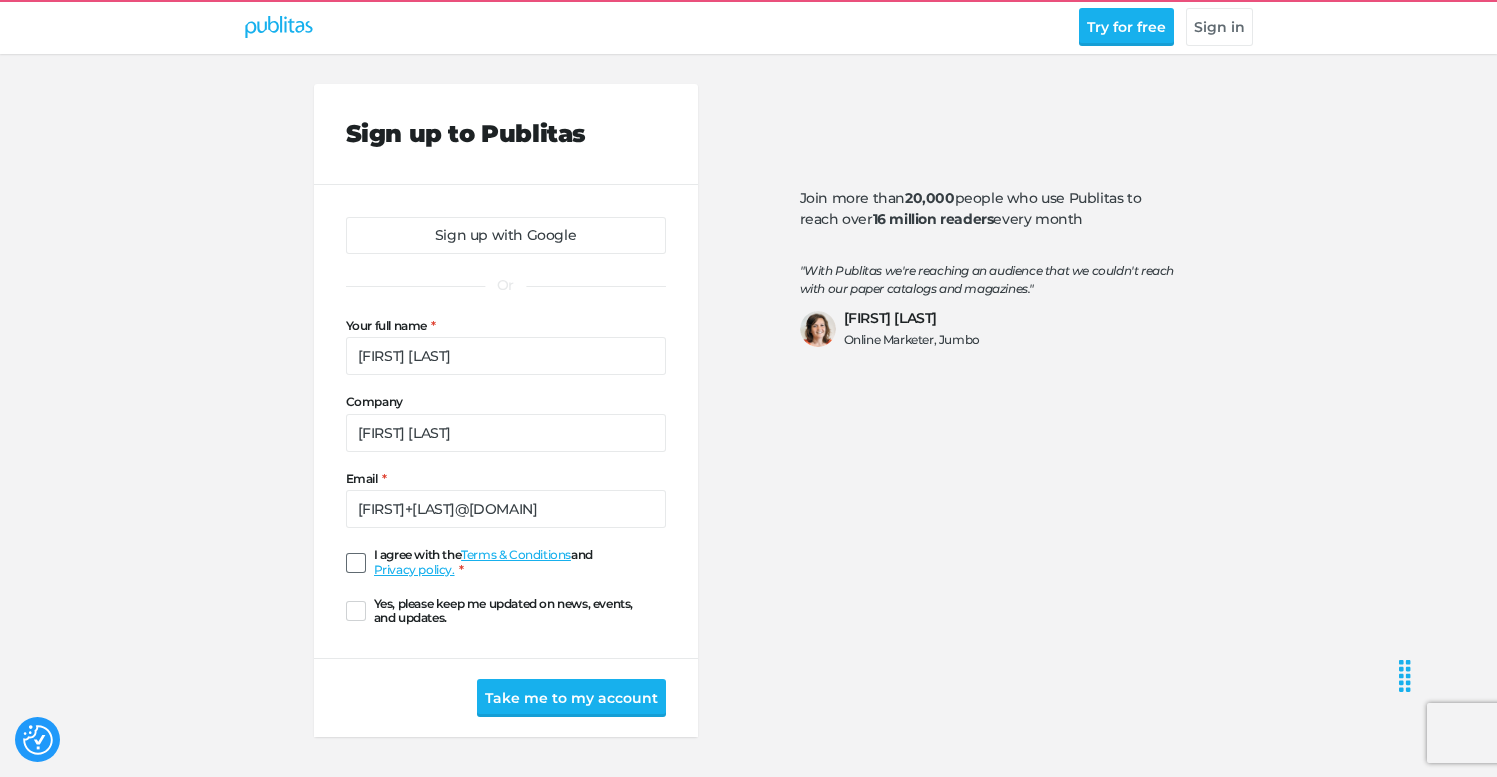 click at bounding box center [356, 563] 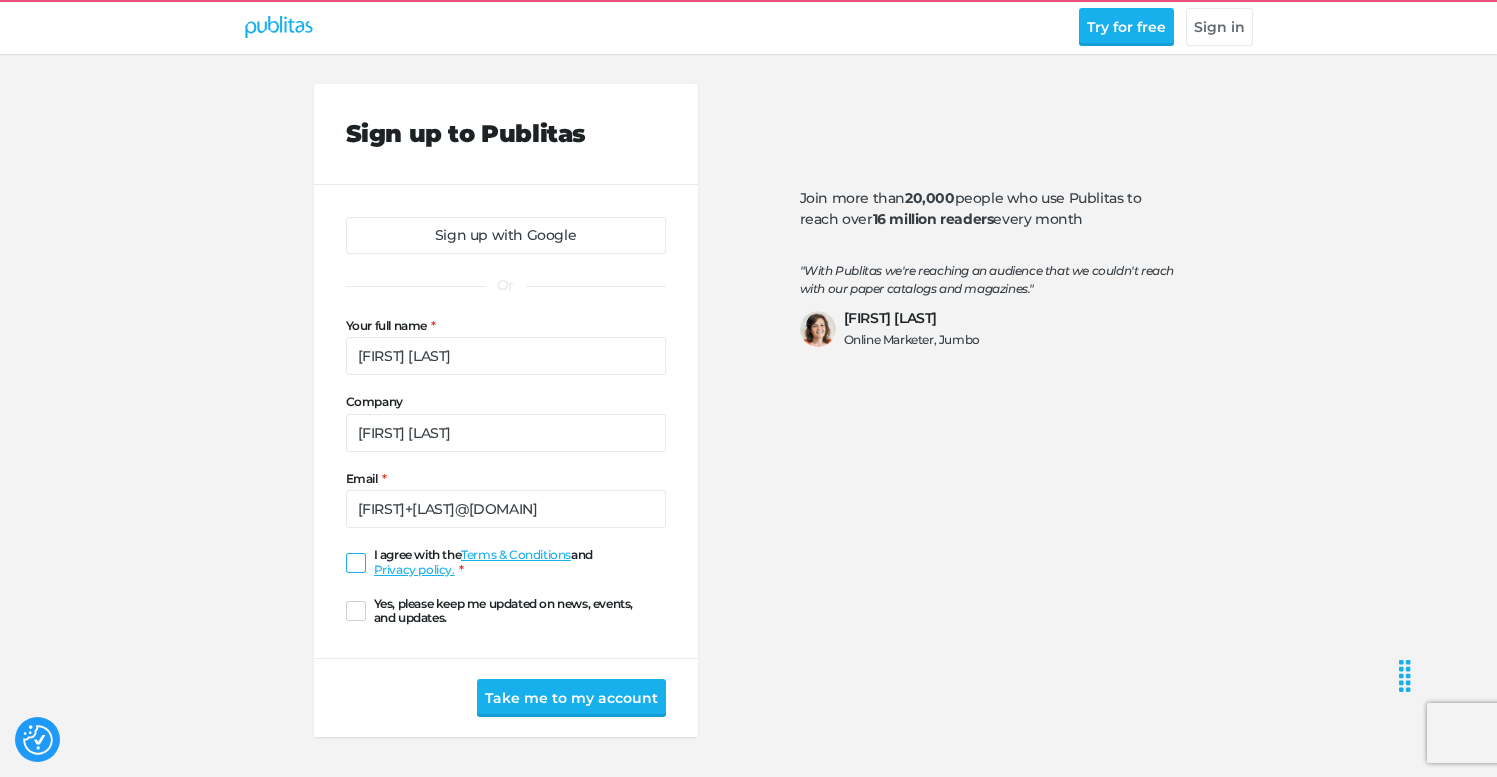 click on "I agree with the  Terms & Conditions  and  Privacy policy." at bounding box center [346, 563] 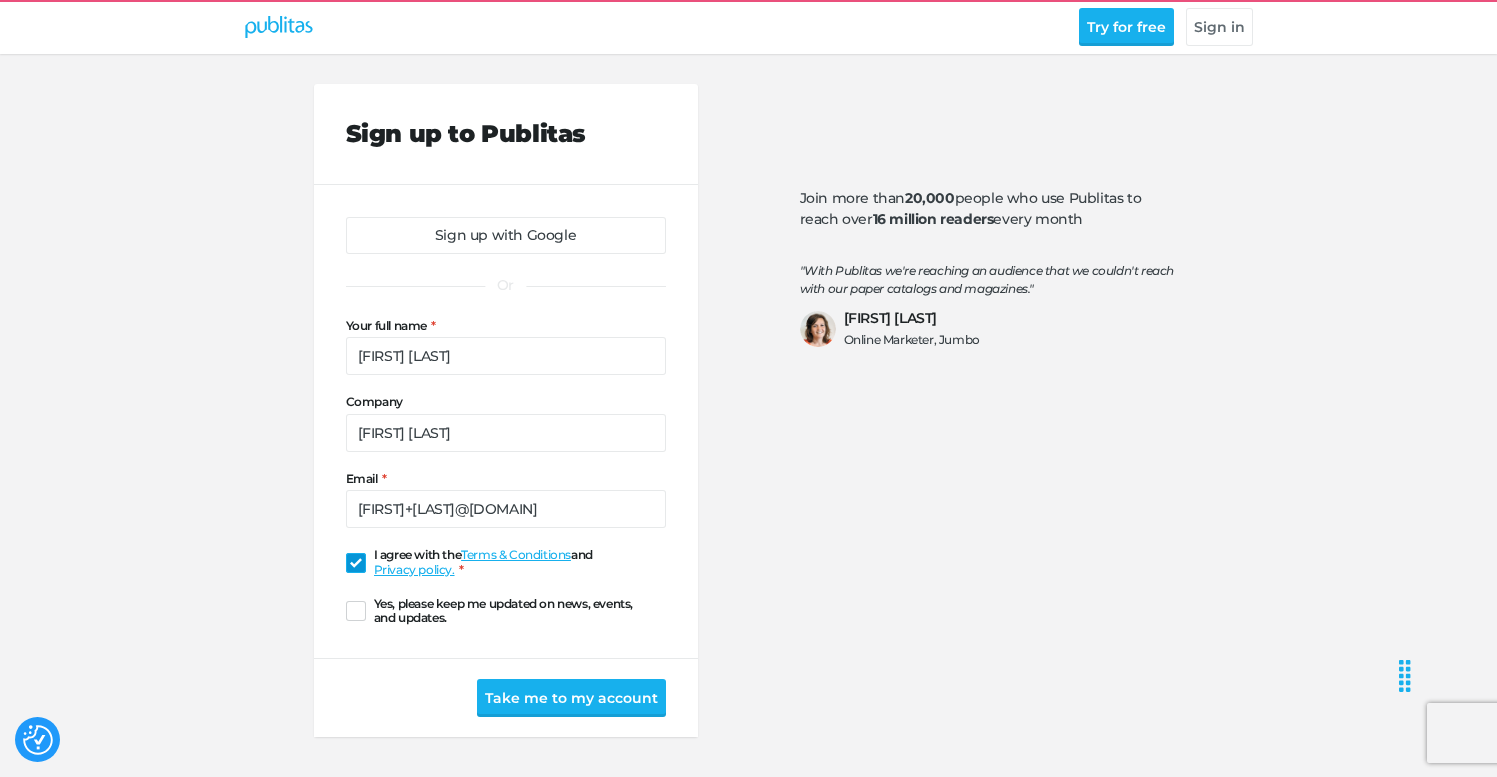 click on "Take me to my account" at bounding box center (571, 698) 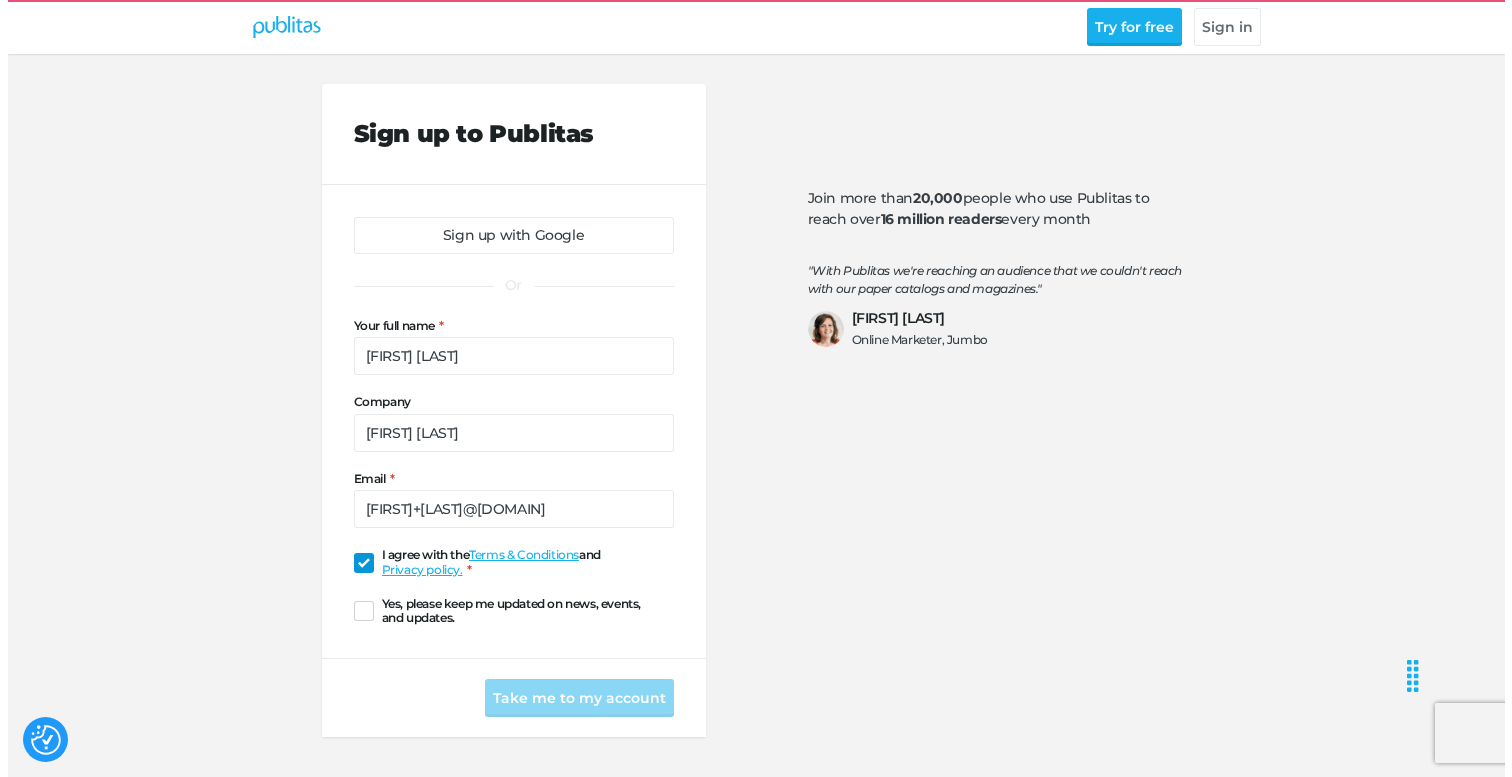 scroll, scrollTop: 0, scrollLeft: 0, axis: both 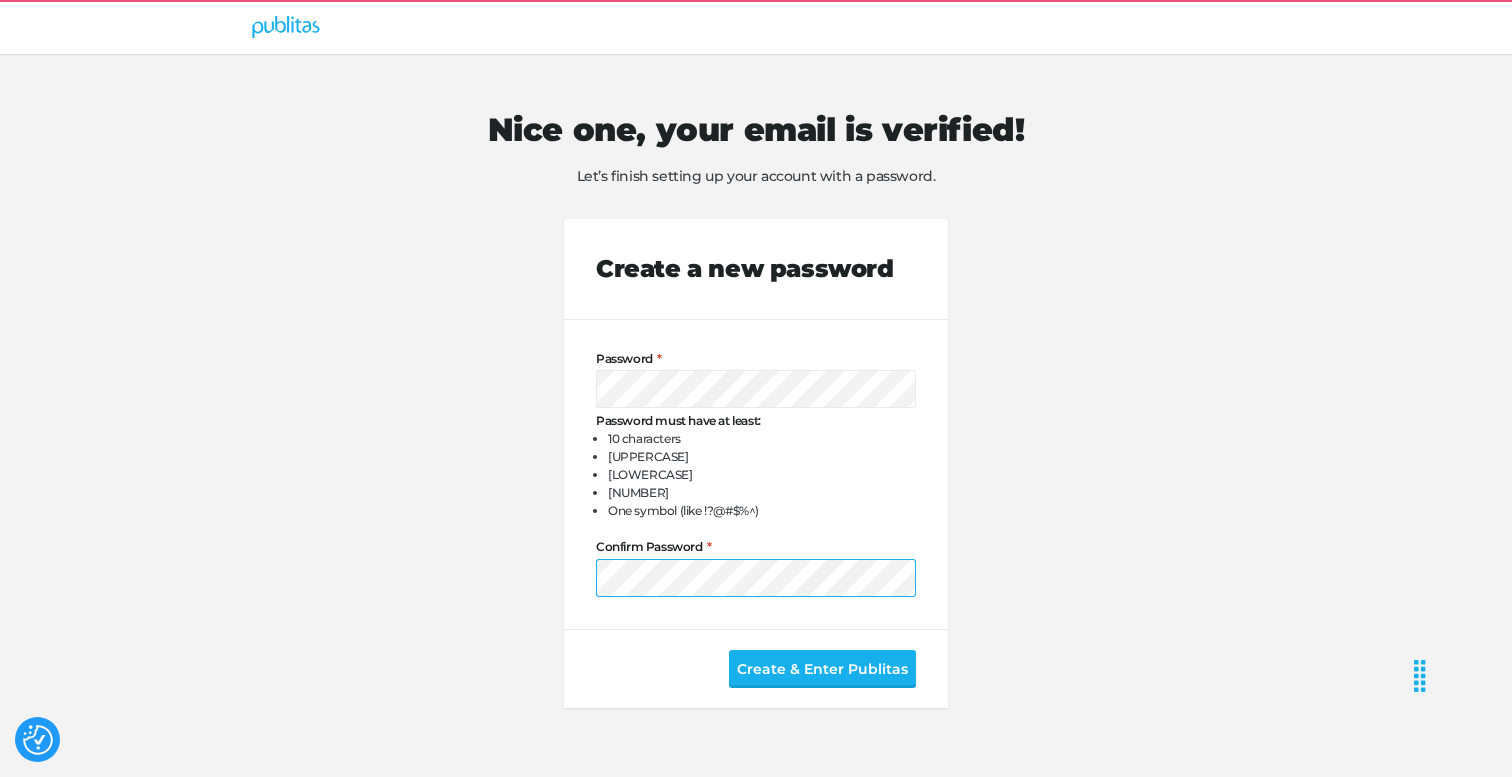 click on "Create & Enter Publitas" at bounding box center (822, 669) 